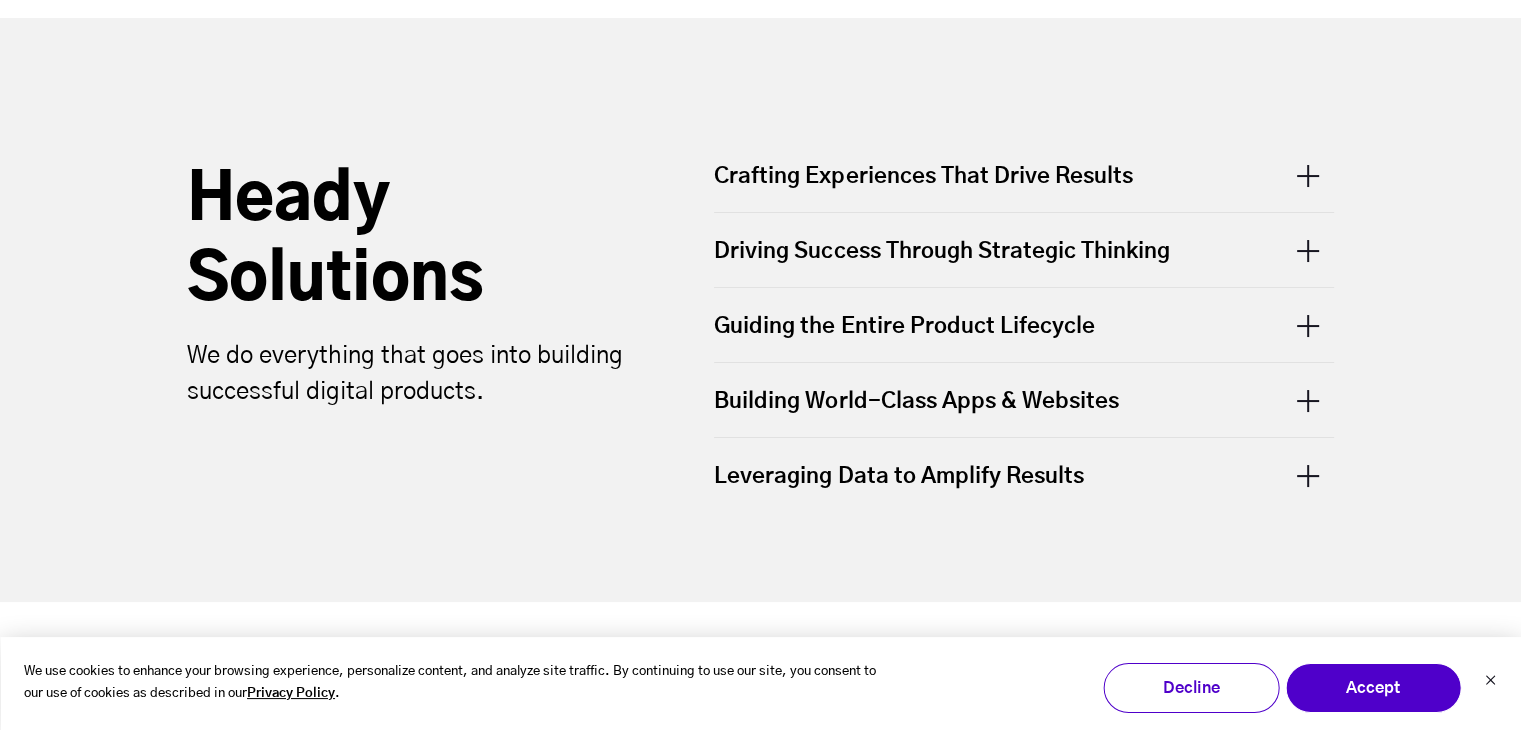 scroll, scrollTop: 667, scrollLeft: 0, axis: vertical 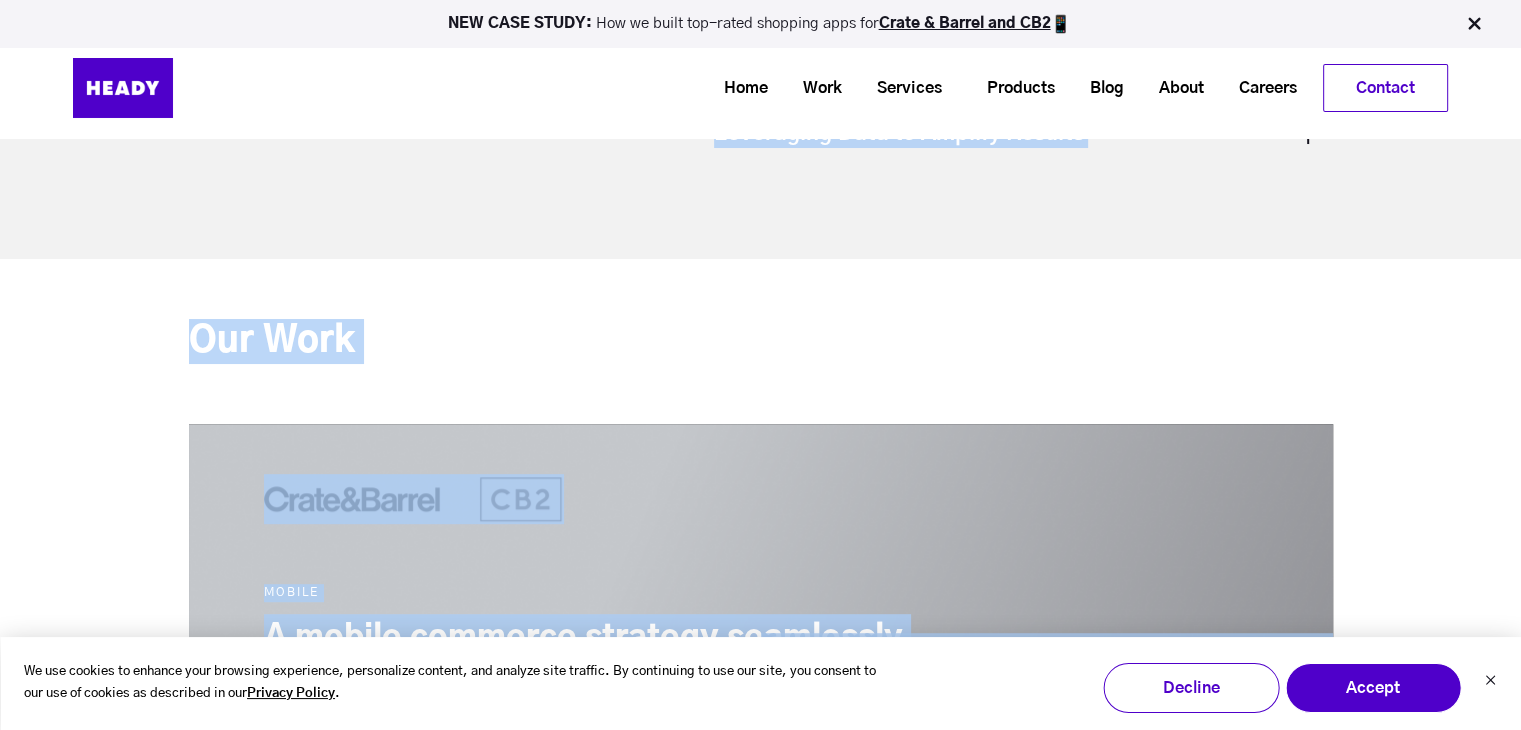 drag, startPoint x: 698, startPoint y: 104, endPoint x: 736, endPoint y: -55, distance: 163.47783 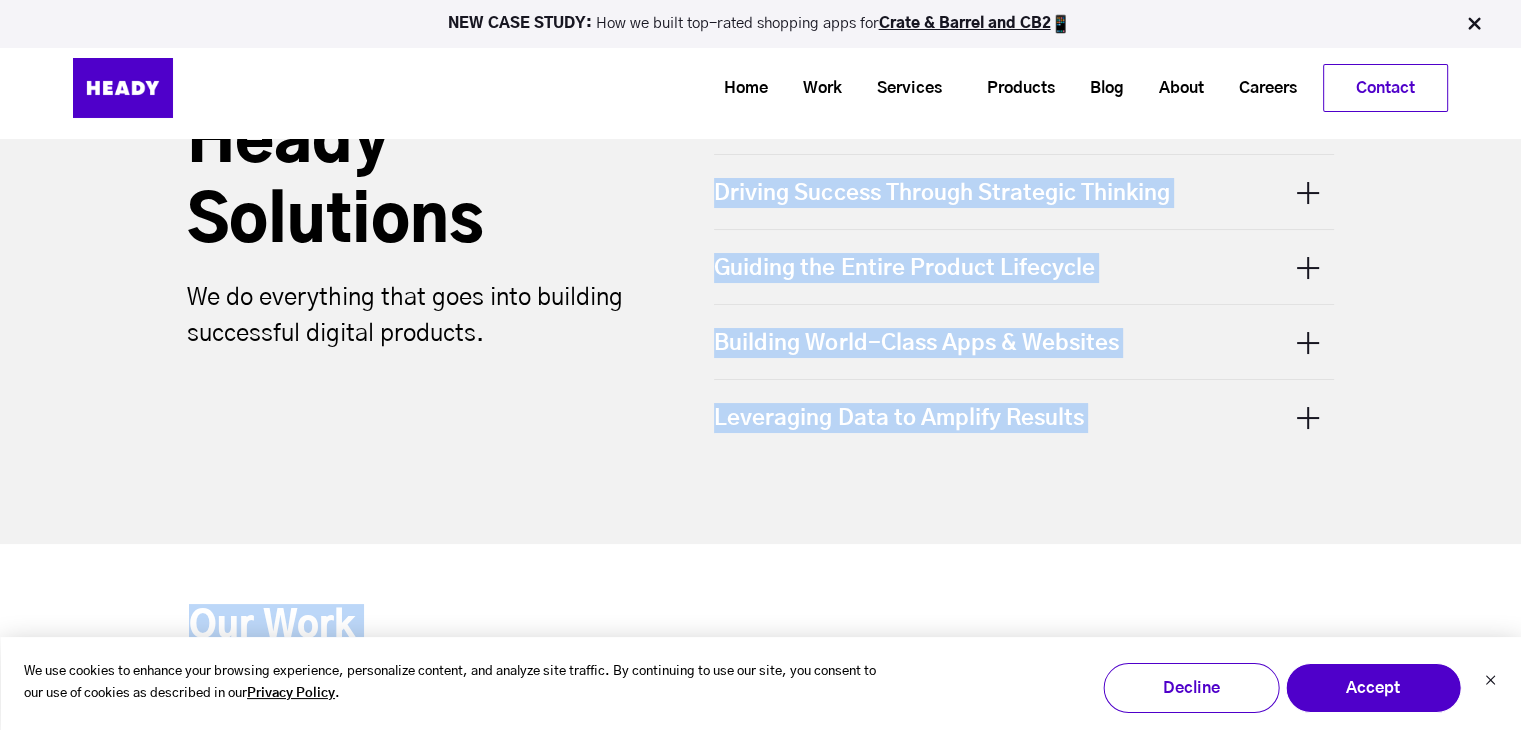 click on "Leveraging Data to Amplify Results" at bounding box center [1024, 417] 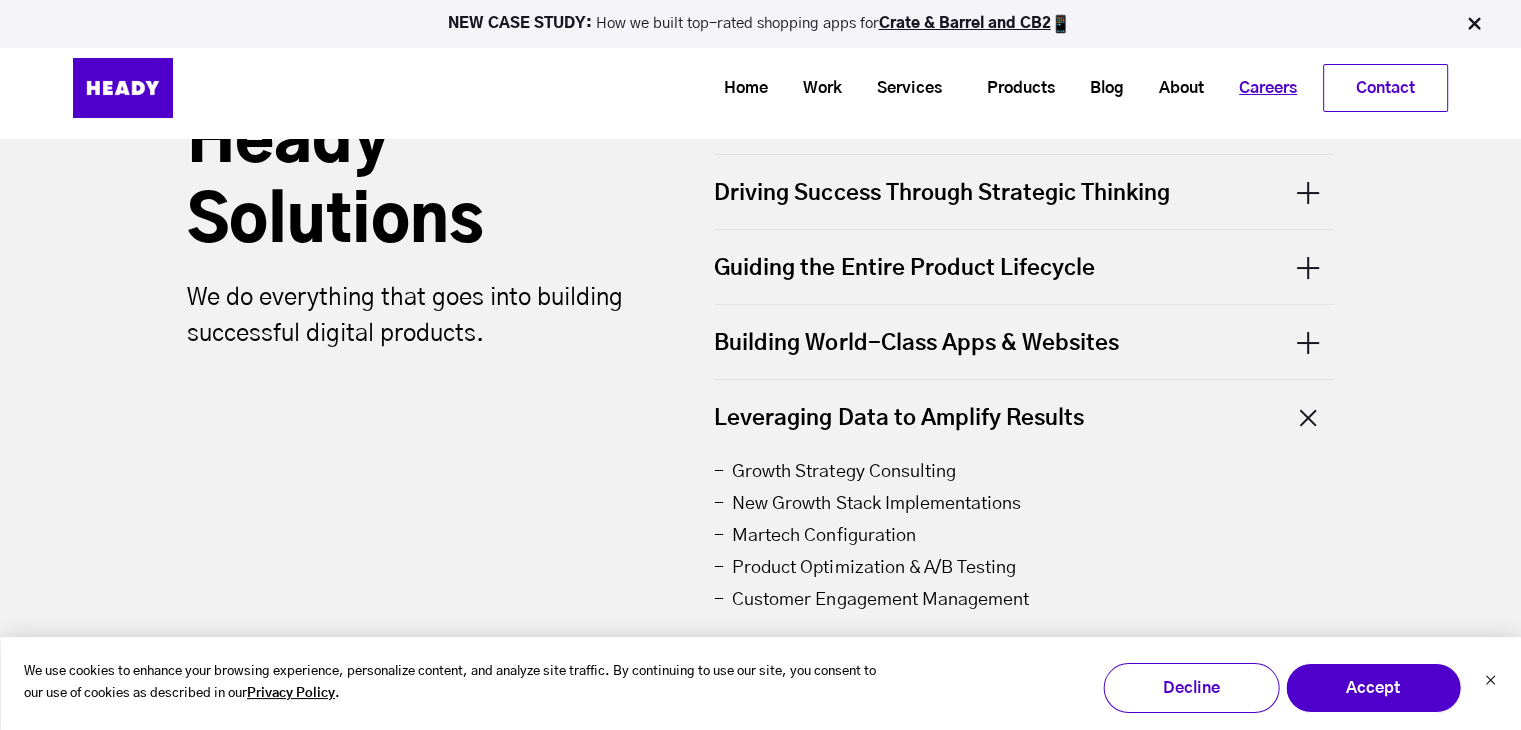 click on "Careers" at bounding box center [1260, 88] 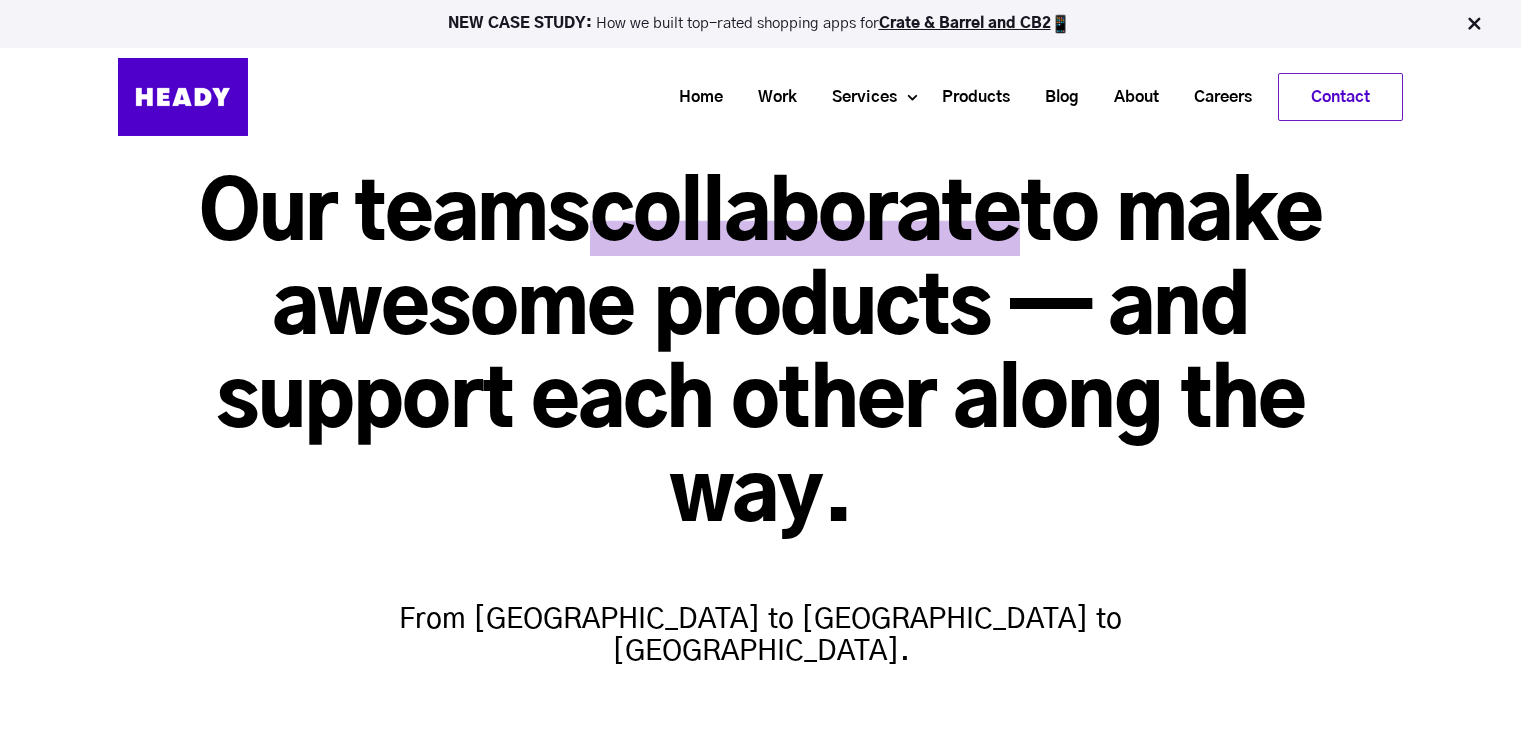 scroll, scrollTop: 0, scrollLeft: 0, axis: both 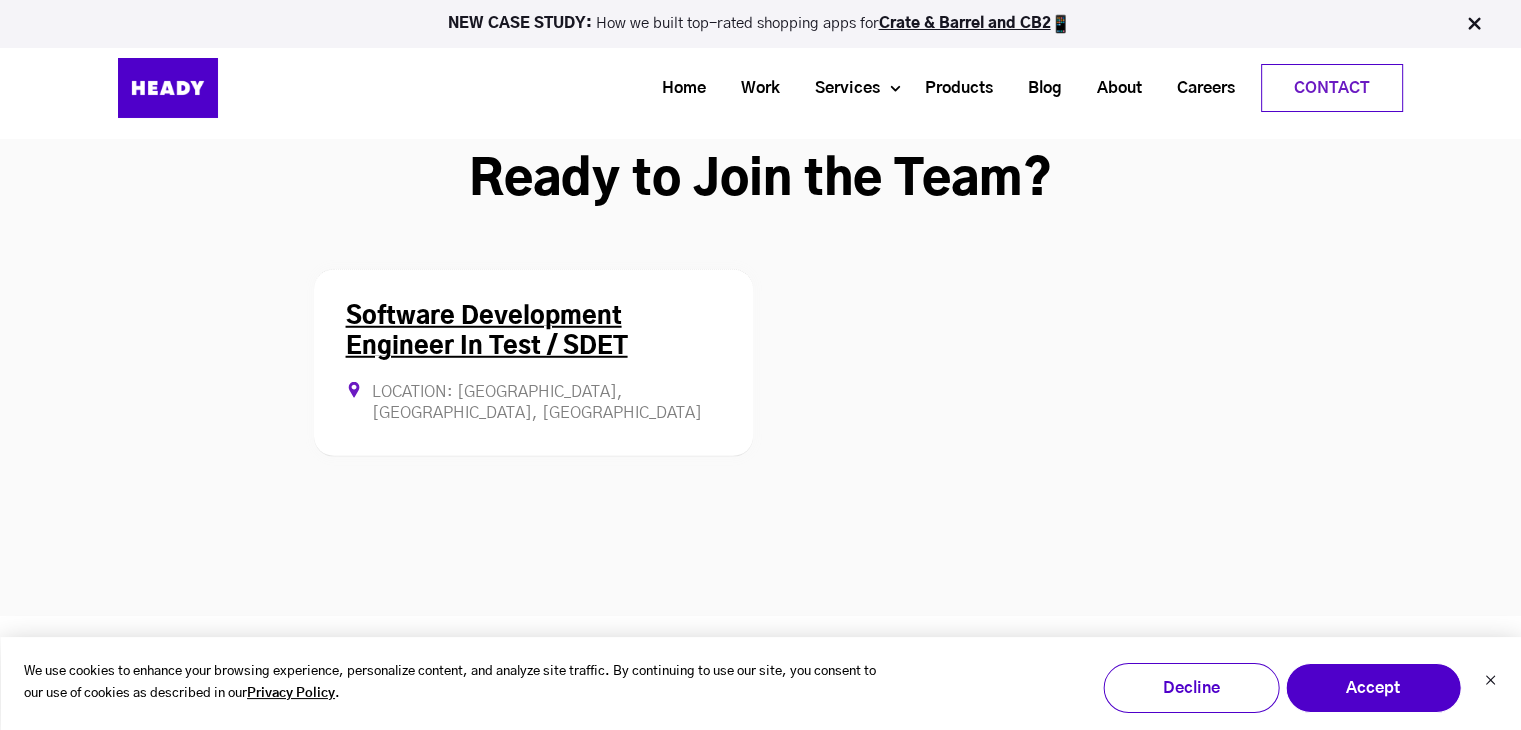 click on "Software Development Engineer In Test / SDET        Location: [GEOGRAPHIC_DATA], [GEOGRAPHIC_DATA], [GEOGRAPHIC_DATA]    Full-time" at bounding box center [533, 363] 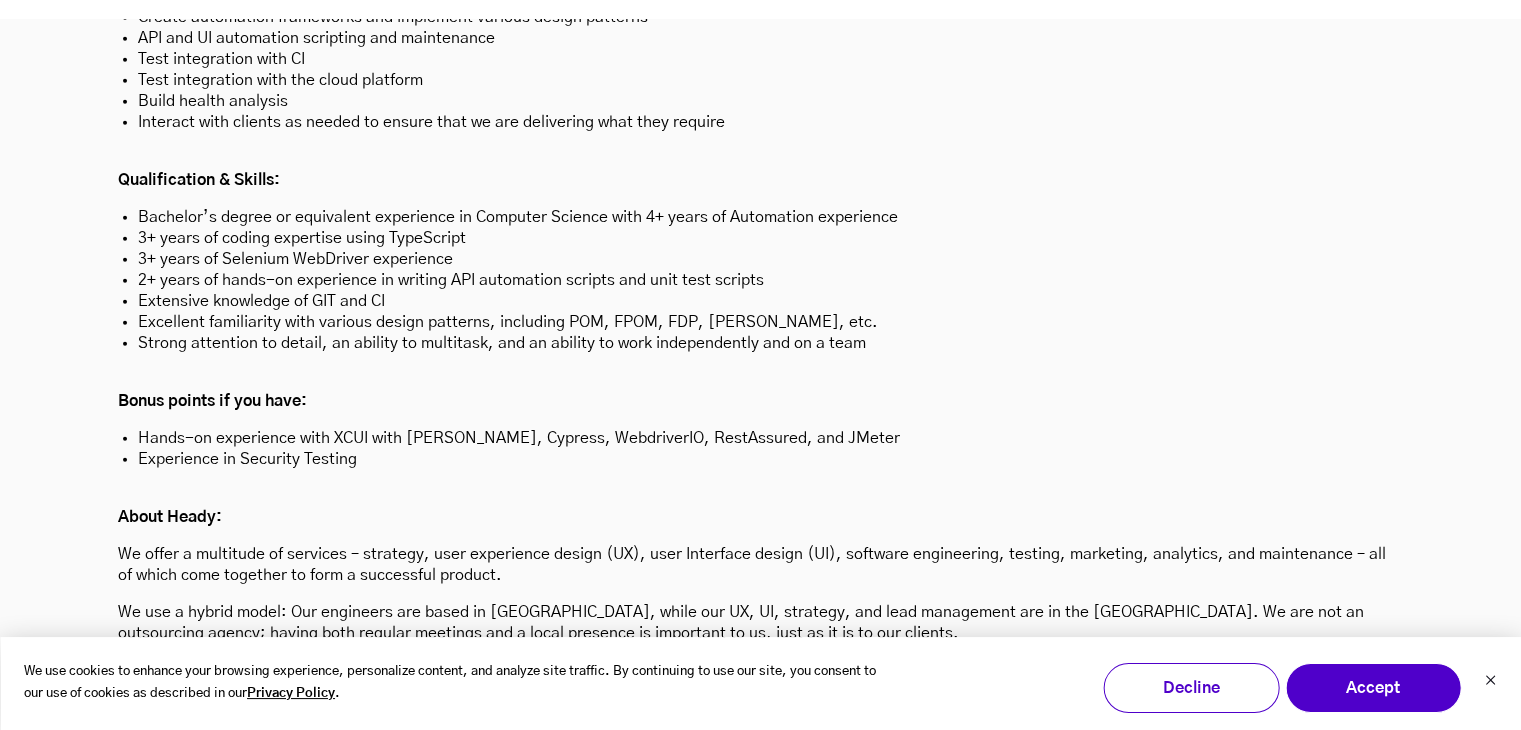 scroll, scrollTop: 6027, scrollLeft: 0, axis: vertical 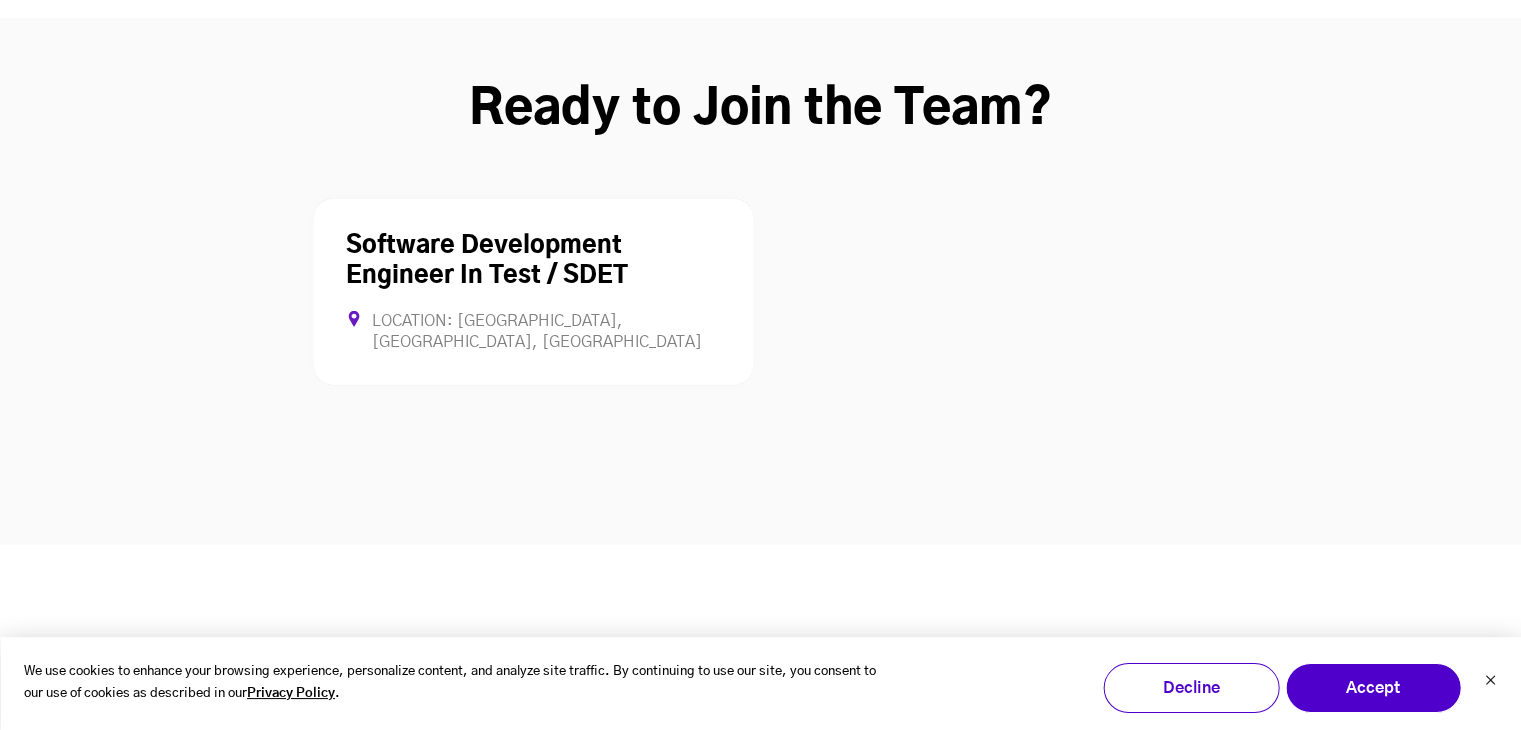 drag, startPoint x: 508, startPoint y: 427, endPoint x: 448, endPoint y: 486, distance: 84.14868 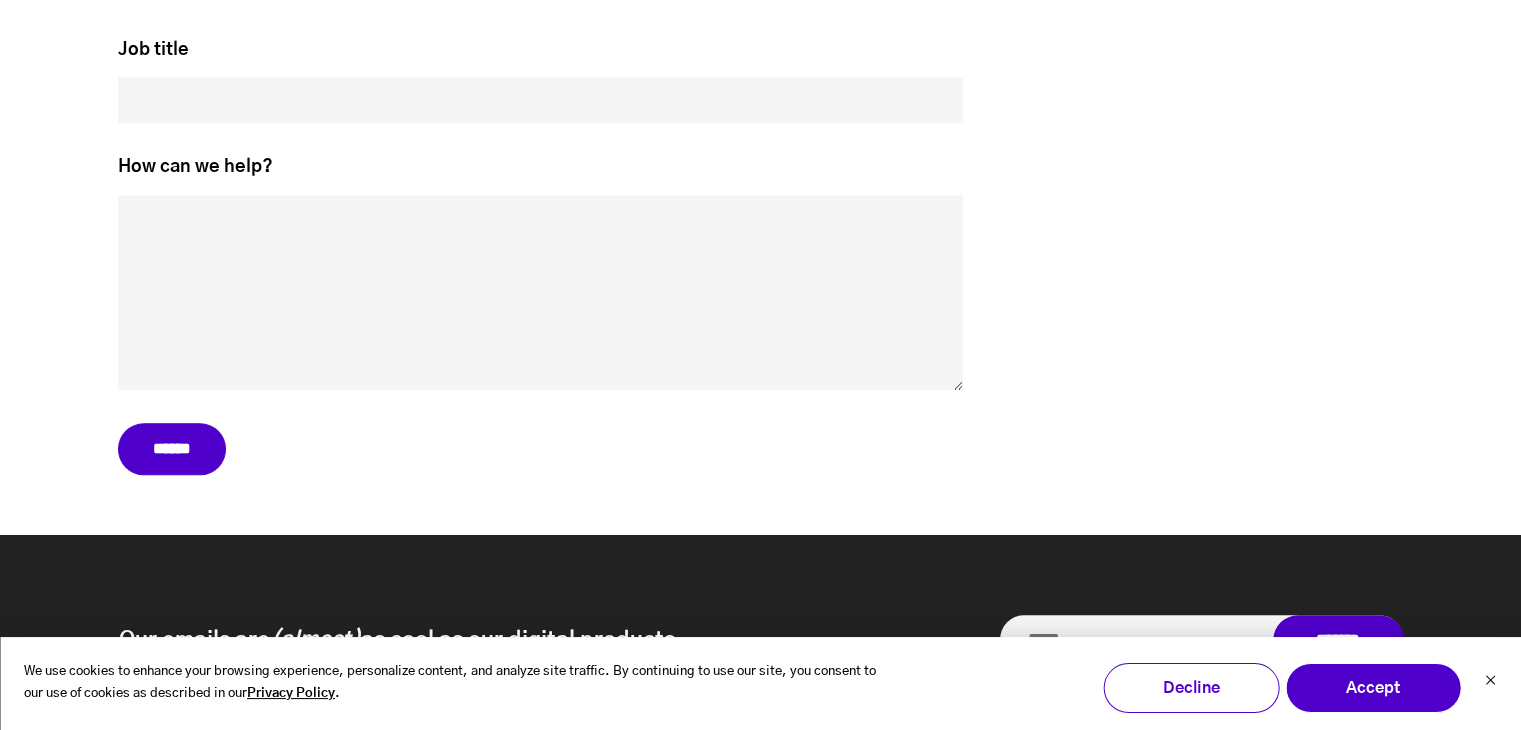 scroll, scrollTop: 9054, scrollLeft: 0, axis: vertical 